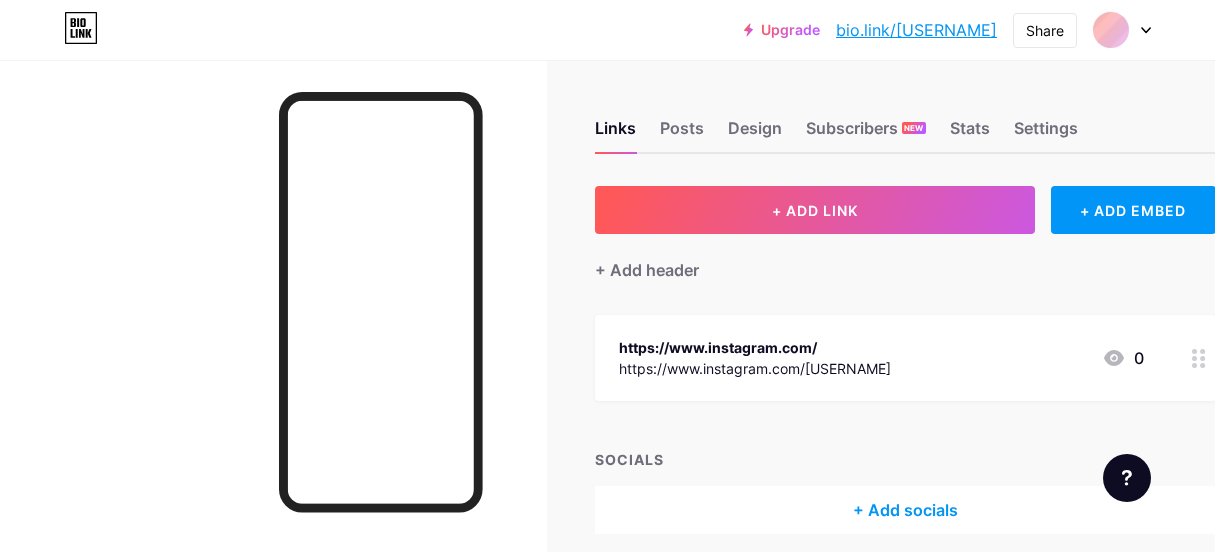 scroll, scrollTop: 0, scrollLeft: 0, axis: both 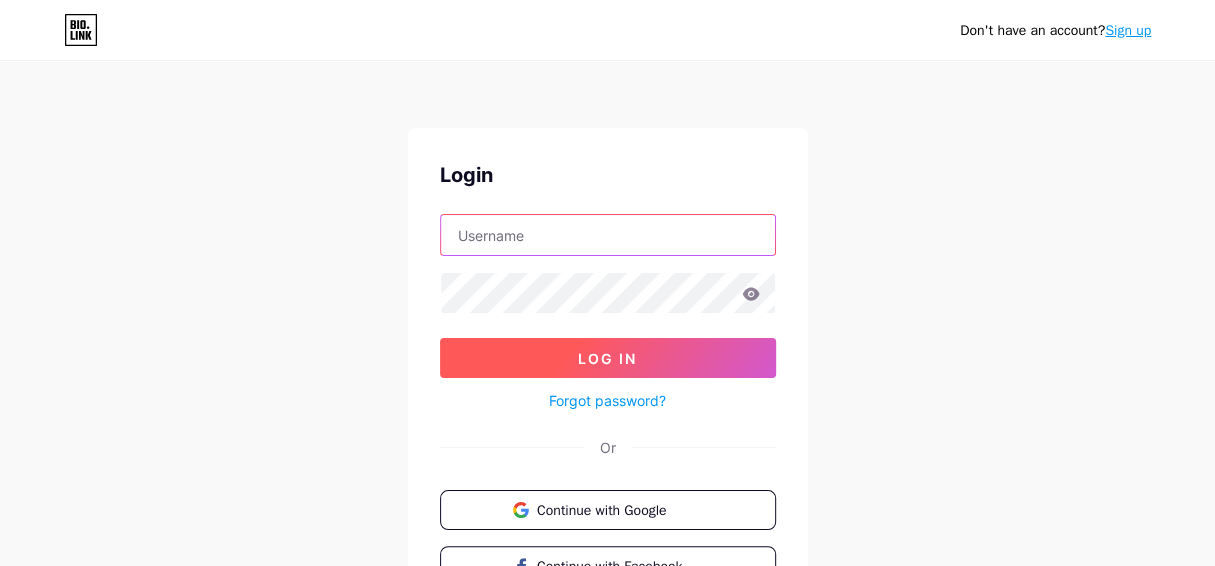 type on "[USERNAME]@[DOMAIN].com" 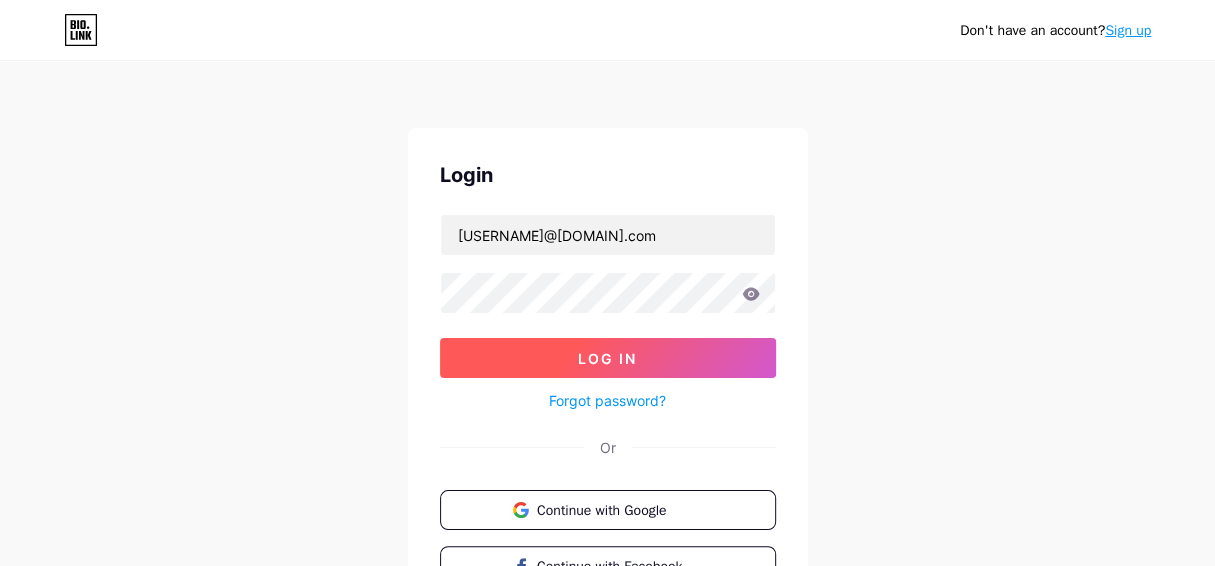 click on "Log In" at bounding box center (608, 358) 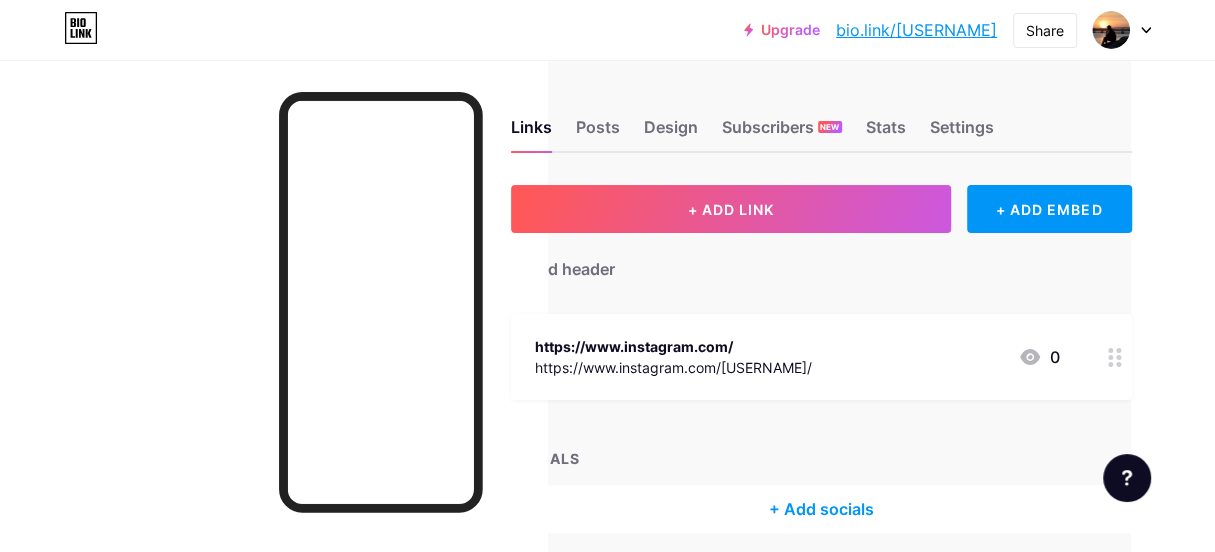 scroll, scrollTop: 1, scrollLeft: 0, axis: vertical 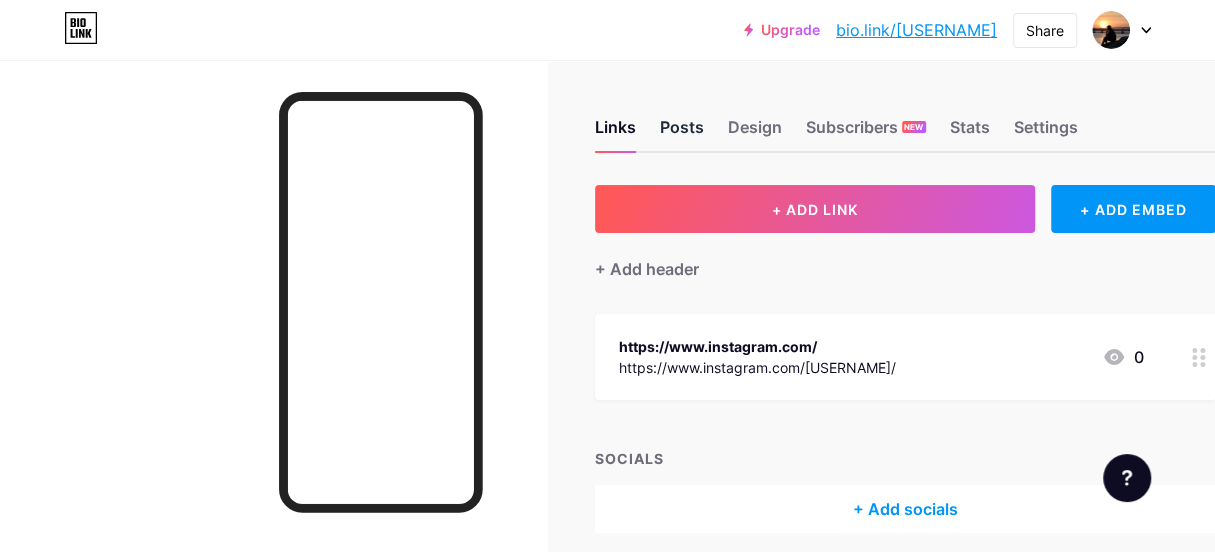 click on "Posts" at bounding box center (682, 133) 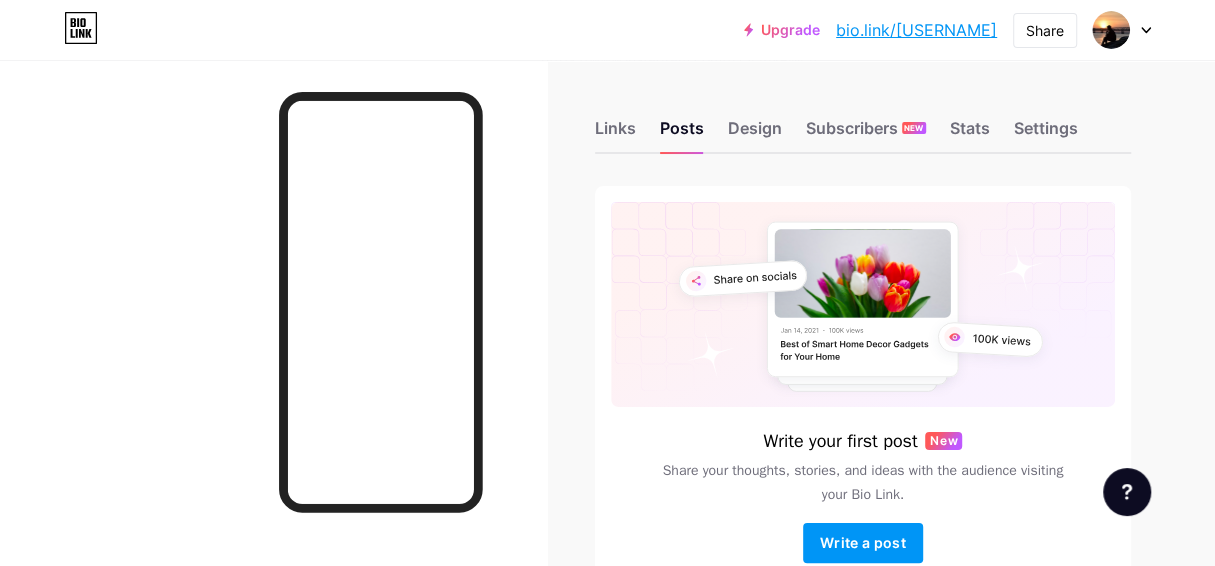 scroll, scrollTop: 121, scrollLeft: 0, axis: vertical 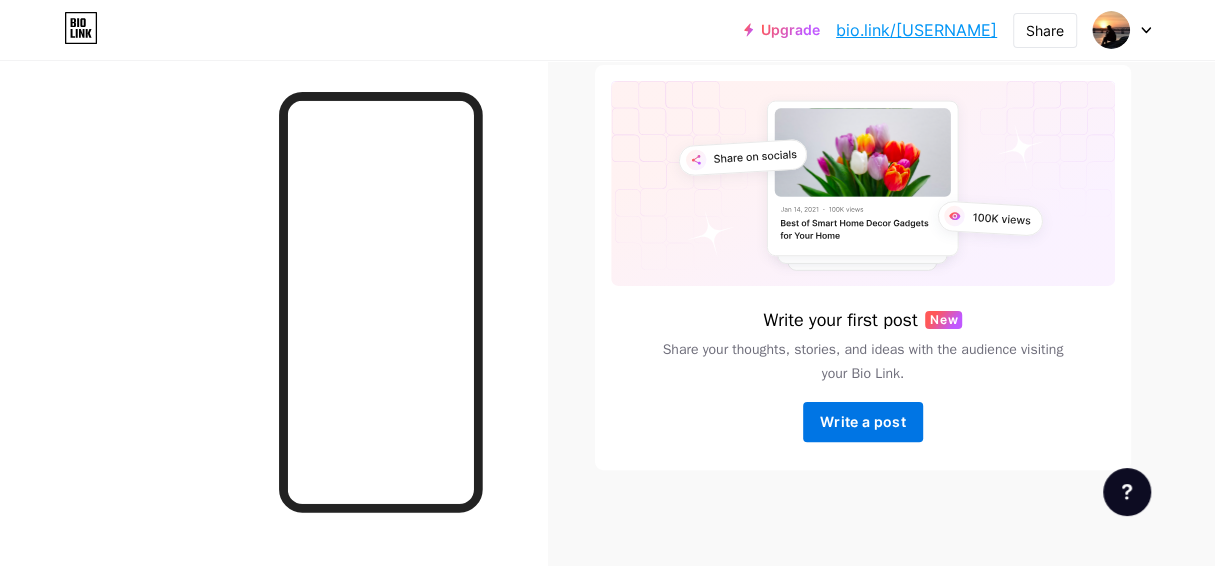 click on "Write a post" at bounding box center (863, 421) 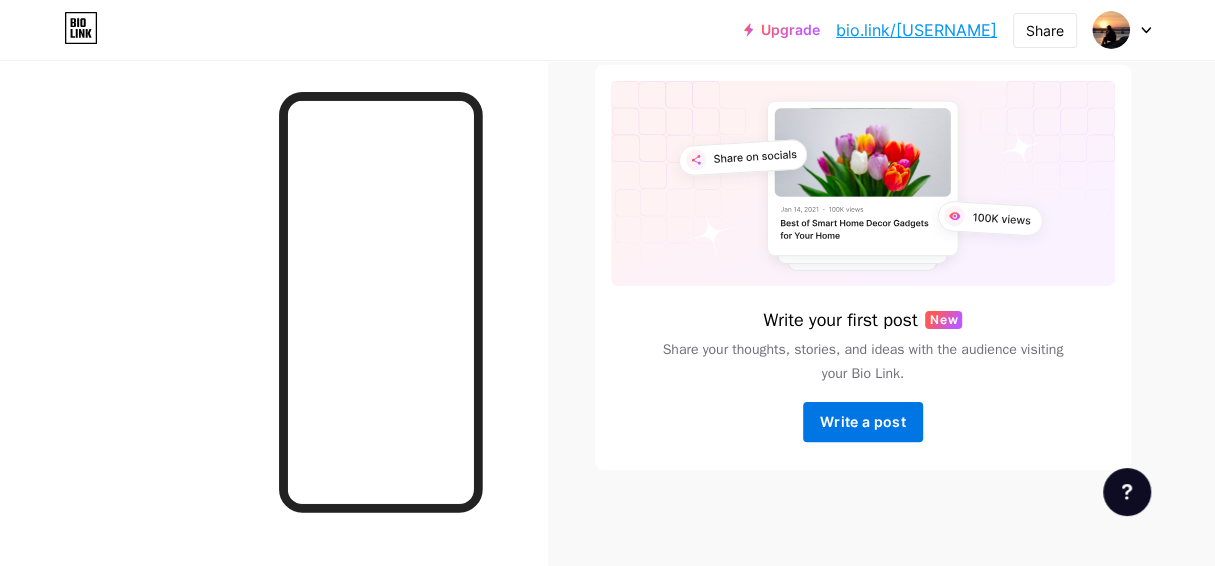 scroll, scrollTop: 0, scrollLeft: 0, axis: both 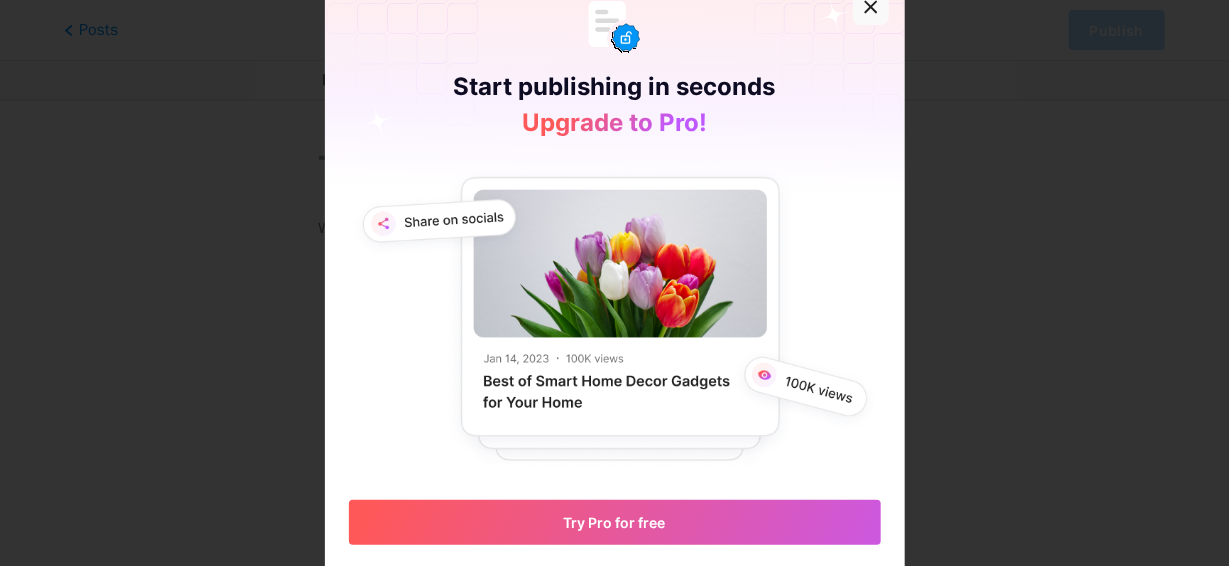 click 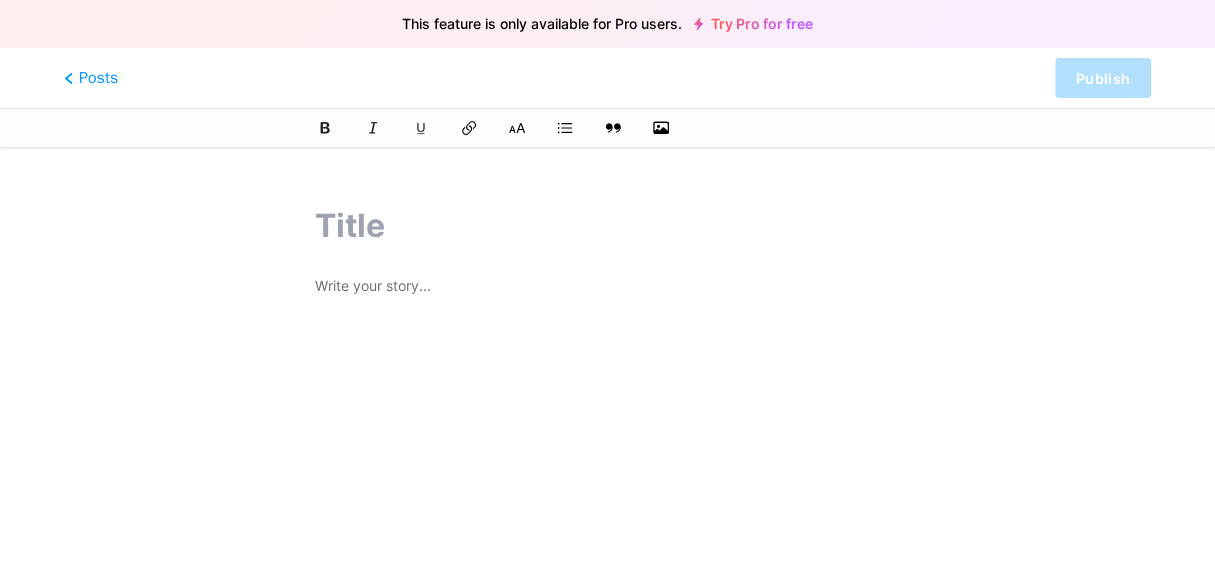 click at bounding box center [607, 226] 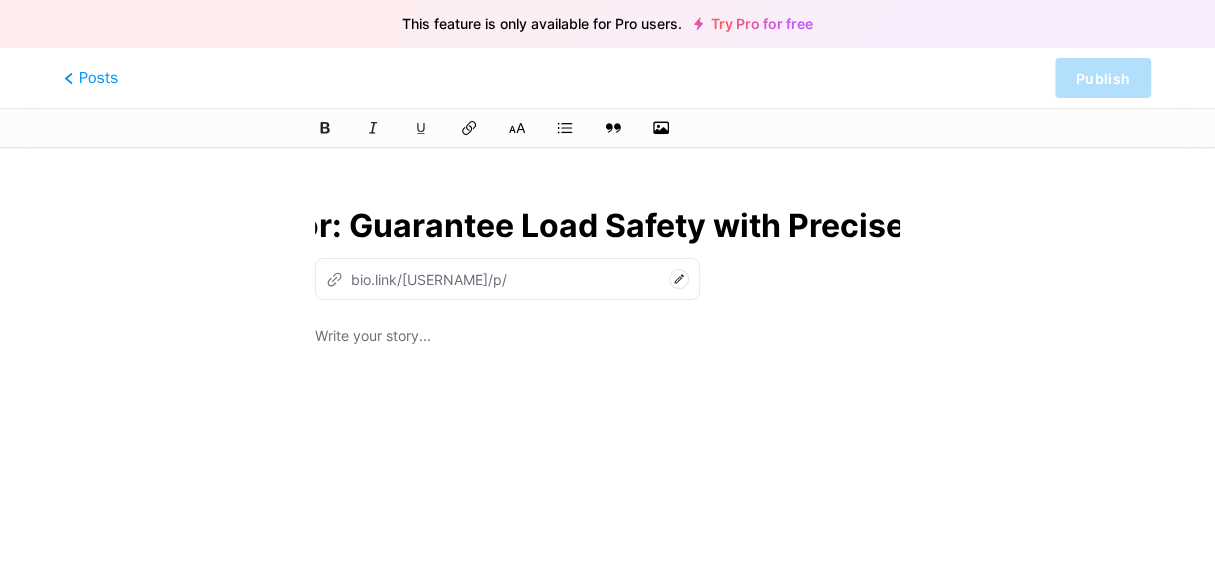 scroll, scrollTop: 0, scrollLeft: 0, axis: both 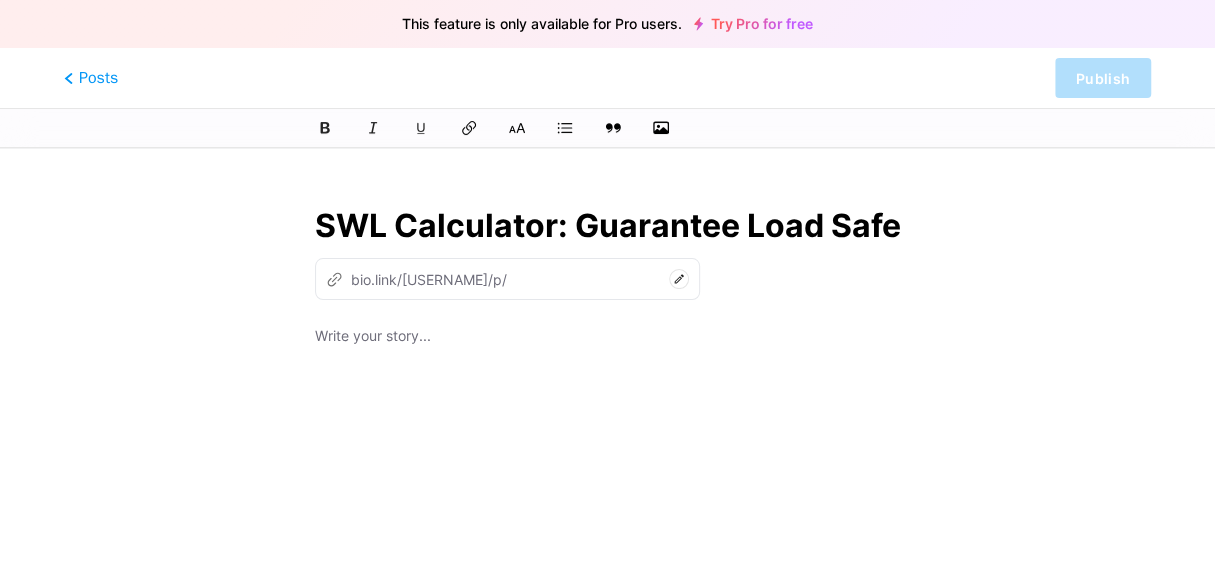 type on "swl-calculator-guarantee-load-safety-with-precise-findings" 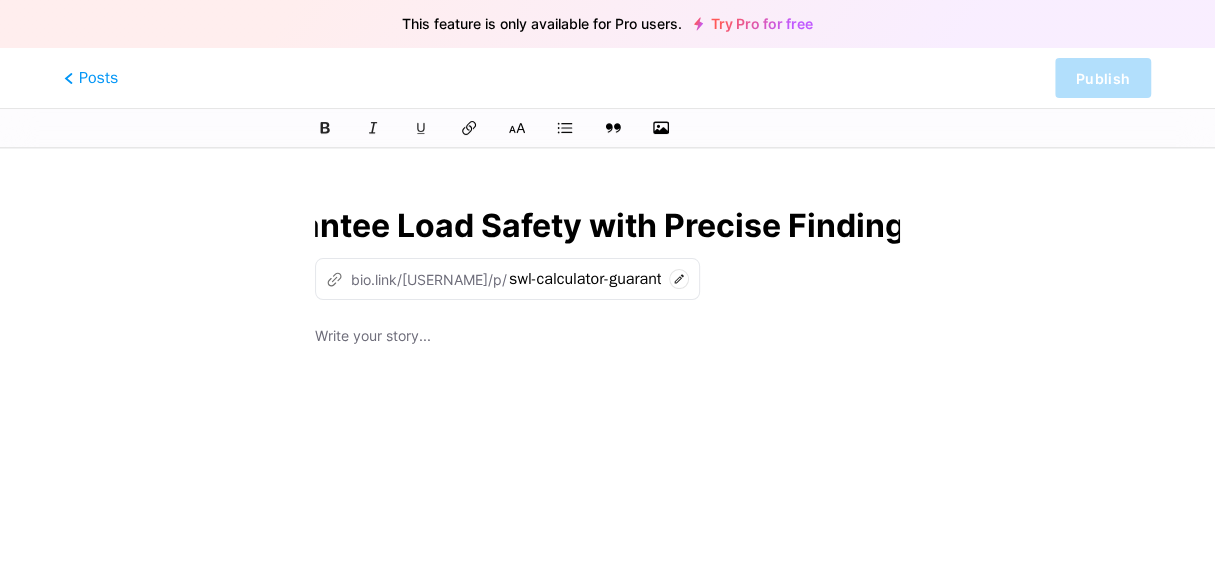 scroll, scrollTop: 0, scrollLeft: 373, axis: horizontal 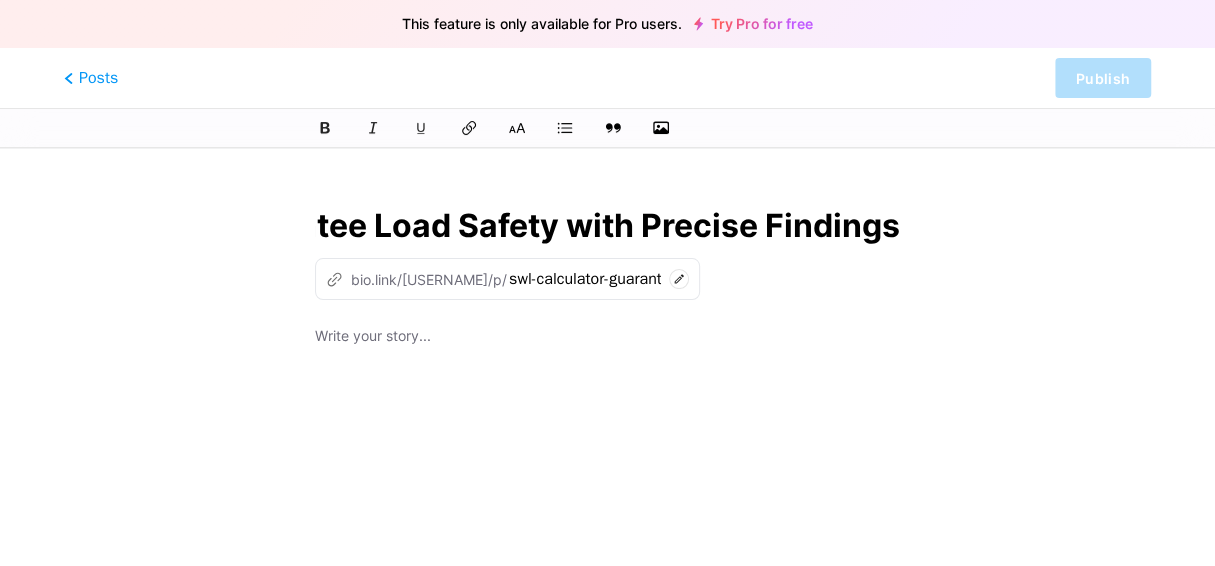 click on "SWL Calculator: Guarantee Load Safety with Precise Findings" at bounding box center [607, 226] 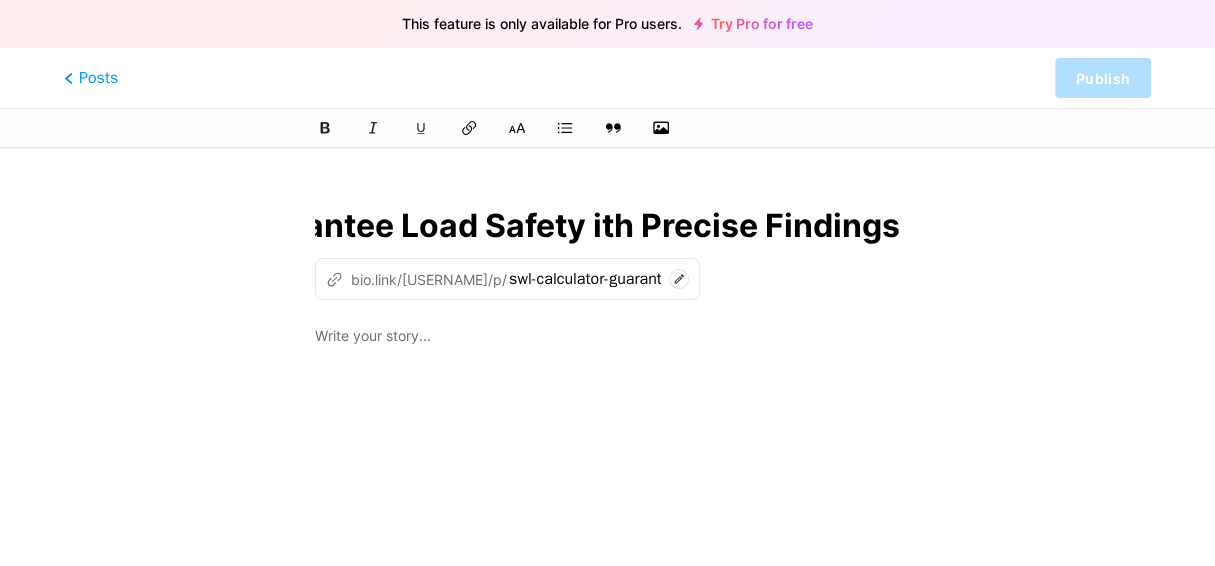 scroll, scrollTop: 0, scrollLeft: 346, axis: horizontal 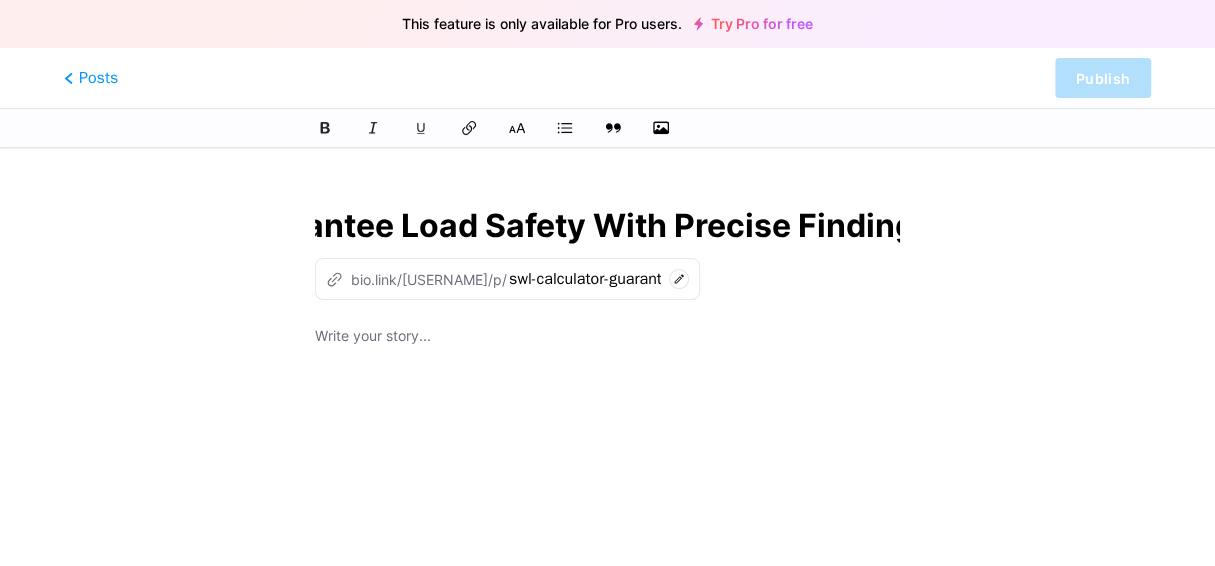 type on "swl-calculator-guarantee-load-safety-with-precise-findings" 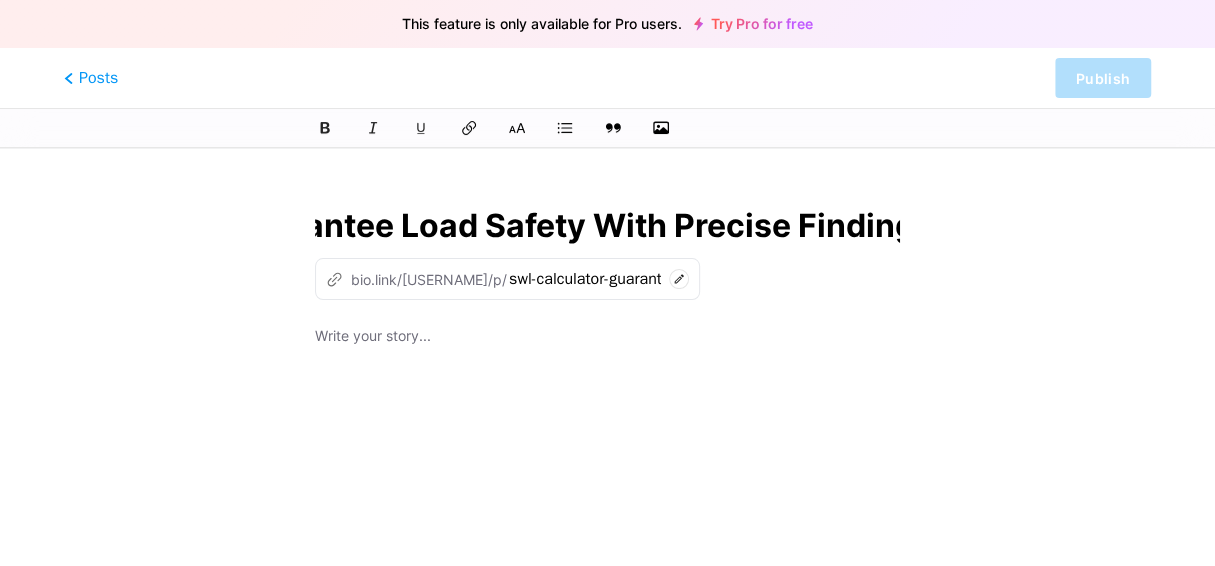 scroll, scrollTop: 0, scrollLeft: 379, axis: horizontal 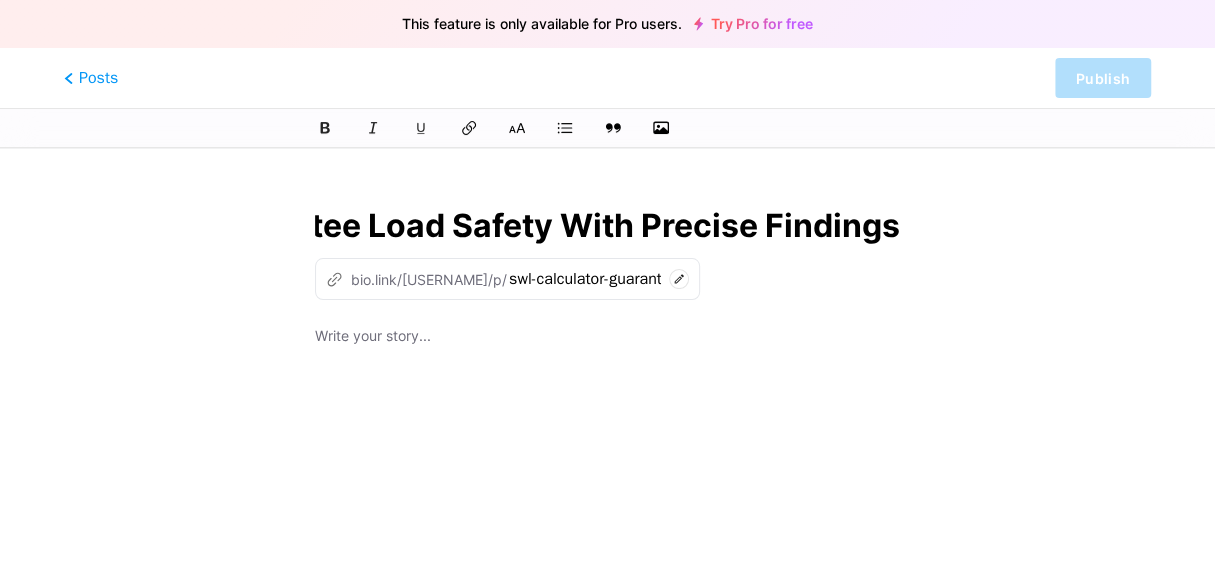 type on "SWL Calculator: Guarantee Load Safety With Precise Findings" 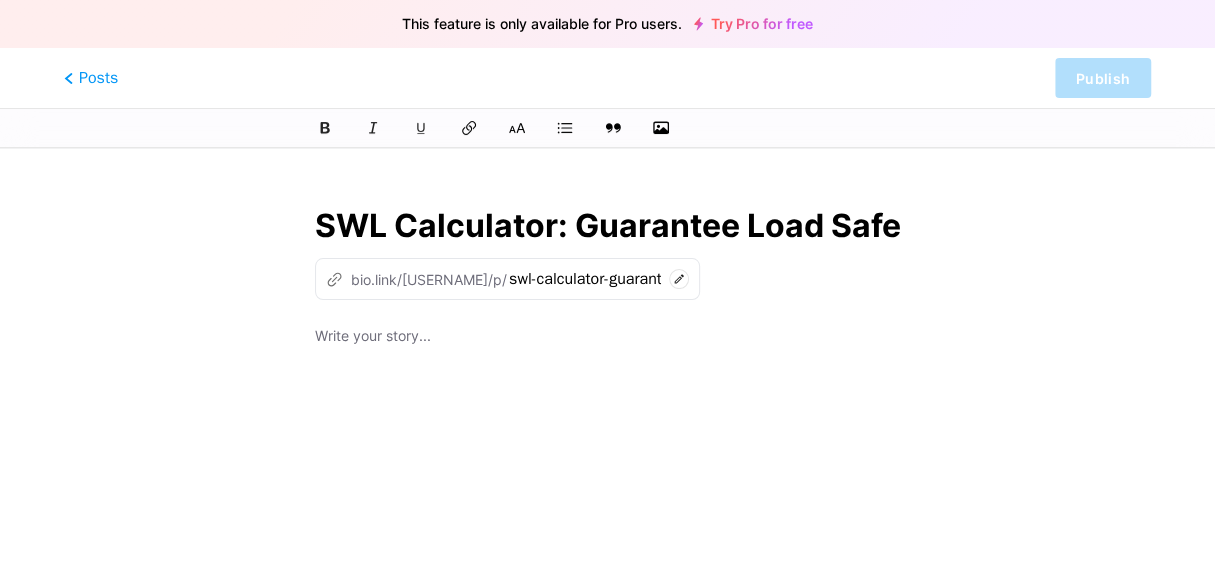 click at bounding box center [607, 338] 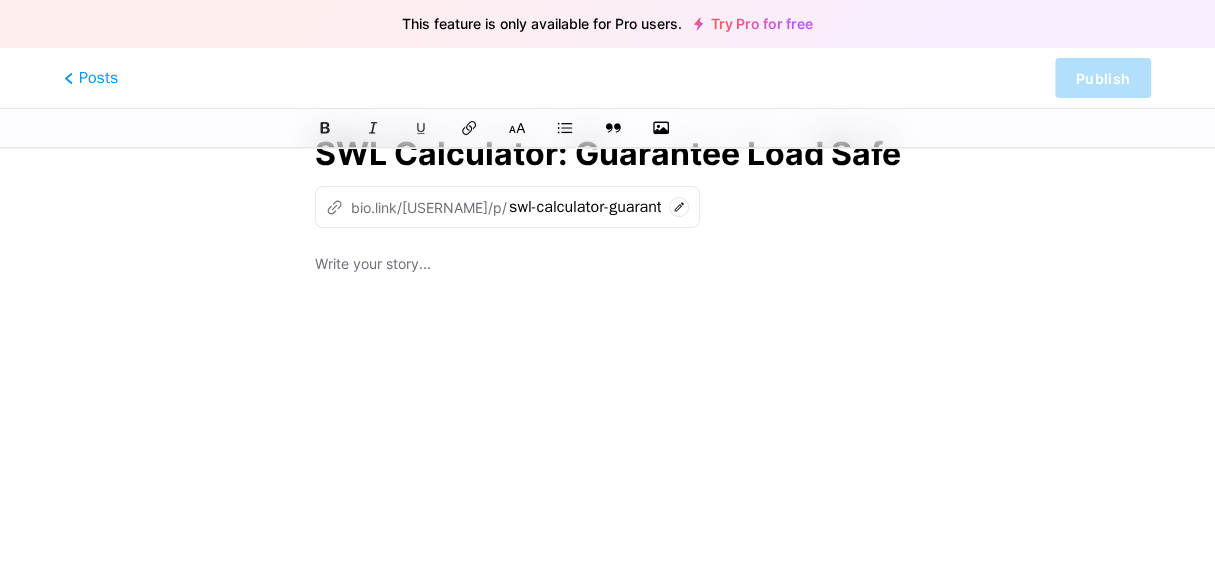 scroll, scrollTop: 55, scrollLeft: 0, axis: vertical 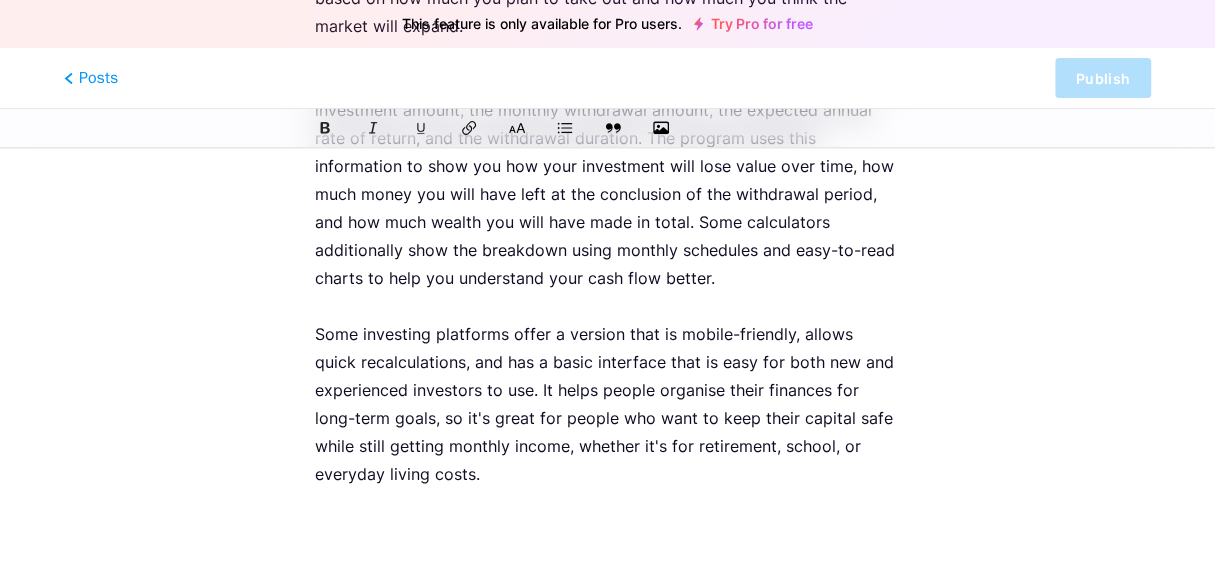type 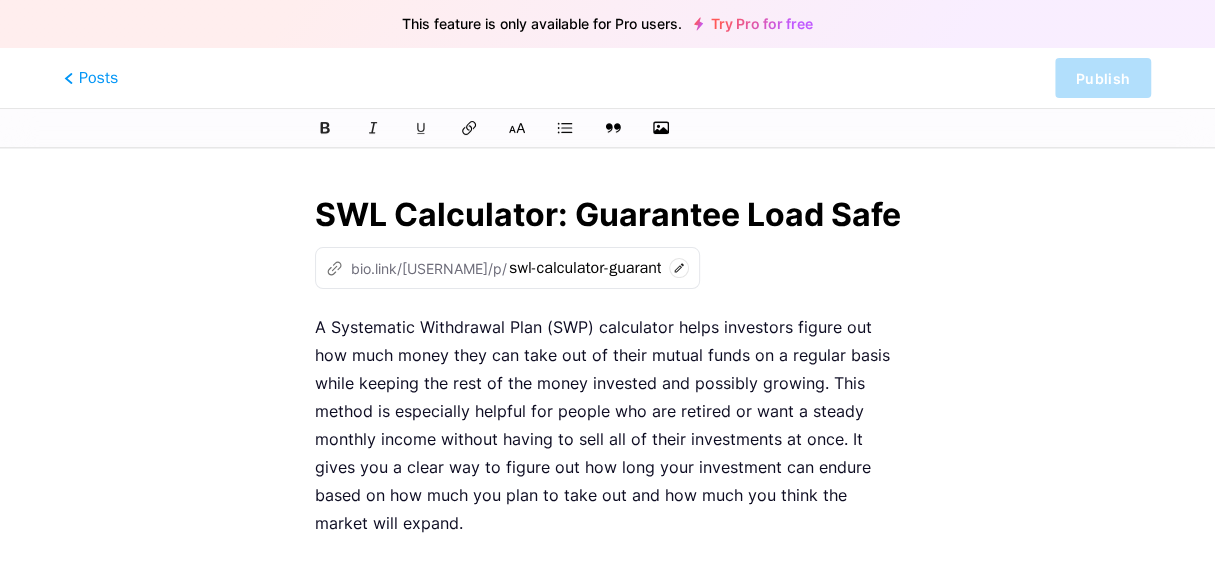 scroll, scrollTop: 0, scrollLeft: 0, axis: both 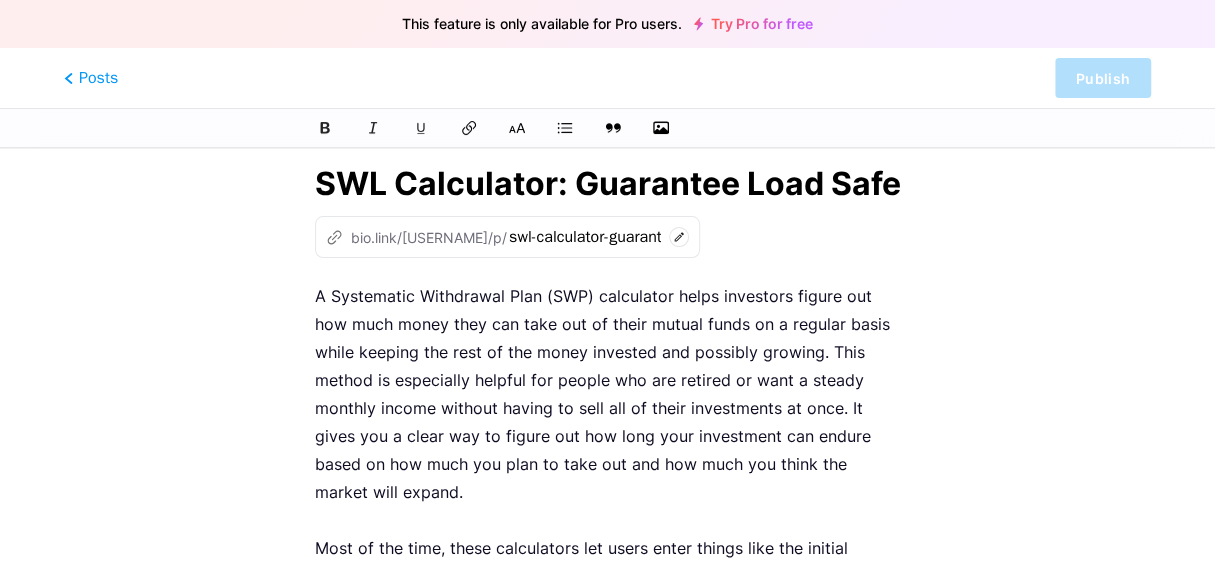drag, startPoint x: 898, startPoint y: 185, endPoint x: 179, endPoint y: 211, distance: 719.47 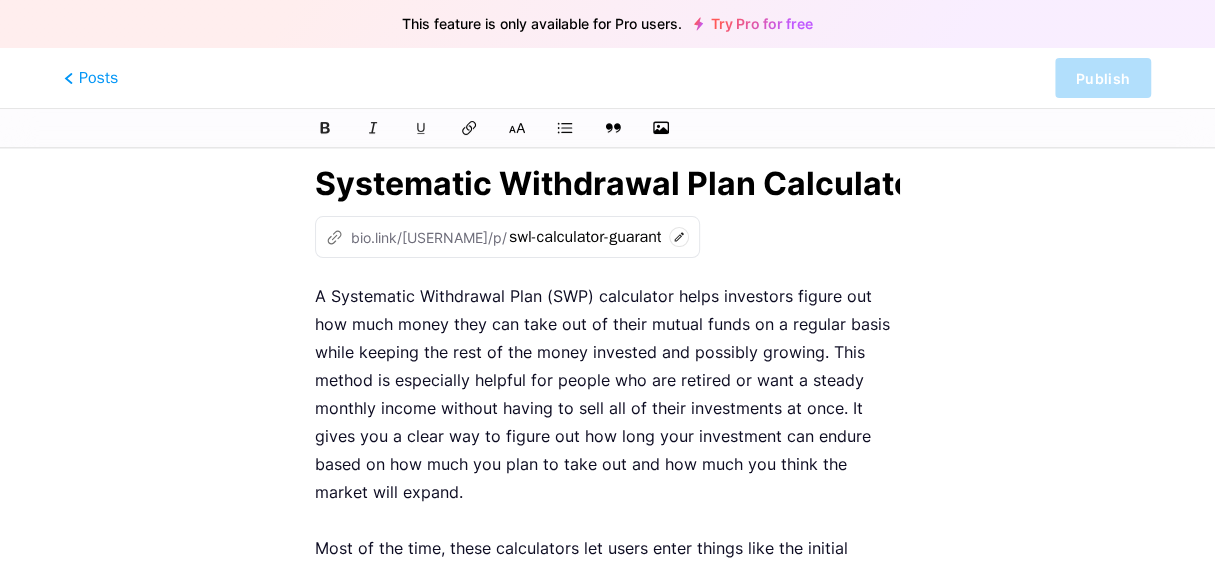 scroll, scrollTop: 0, scrollLeft: 565, axis: horizontal 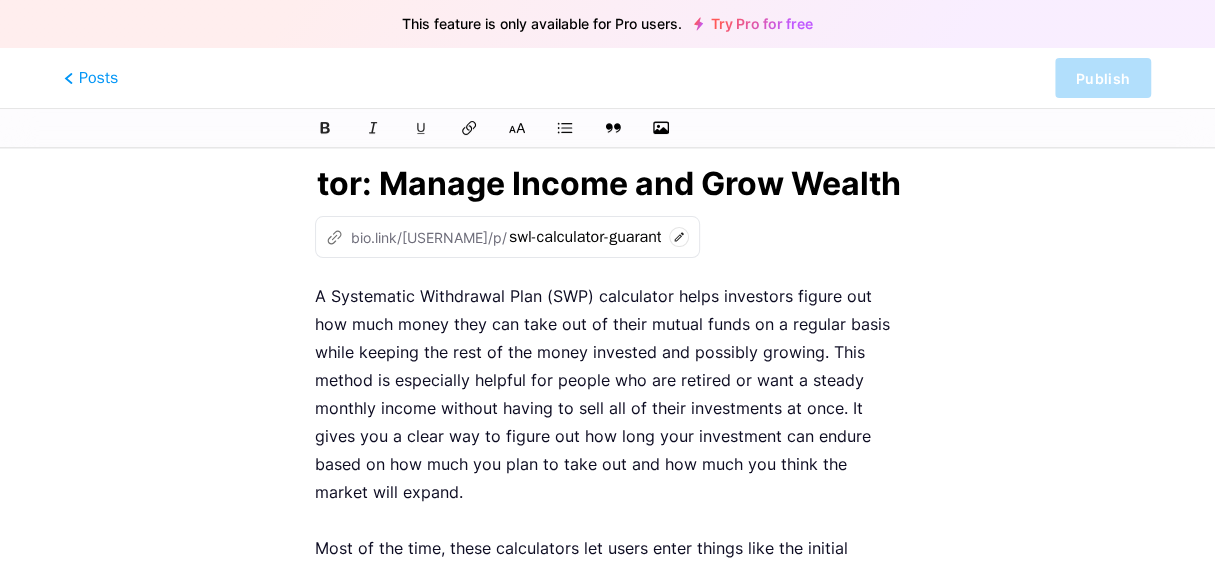 type on "systematic-withdrawal-plan-calculator-manage-income-and-grow-wealth" 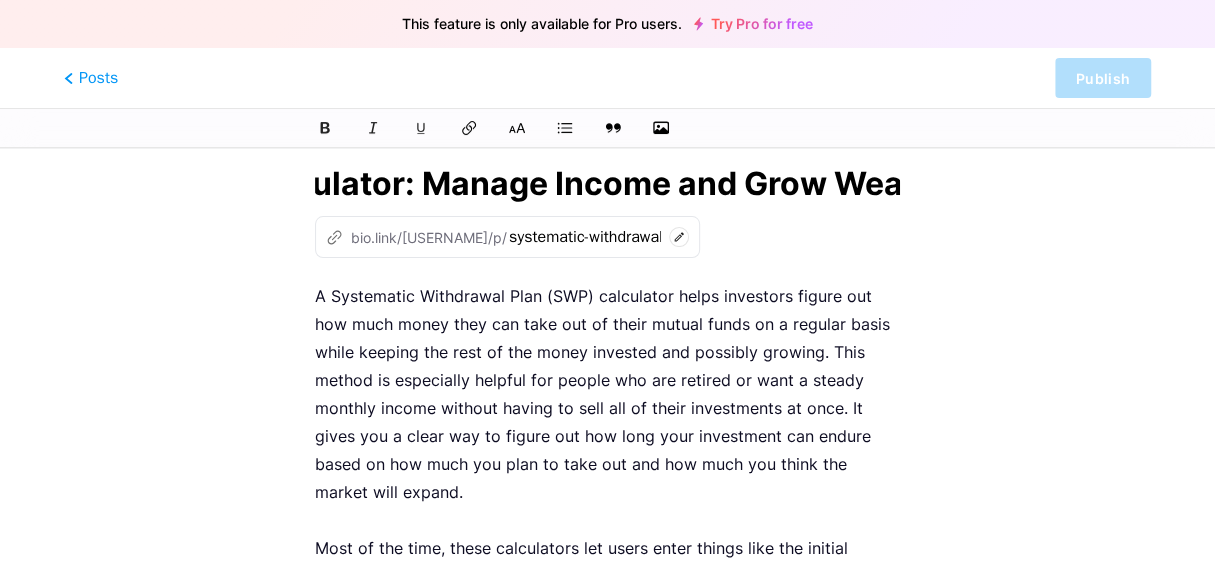 scroll, scrollTop: 0, scrollLeft: 565, axis: horizontal 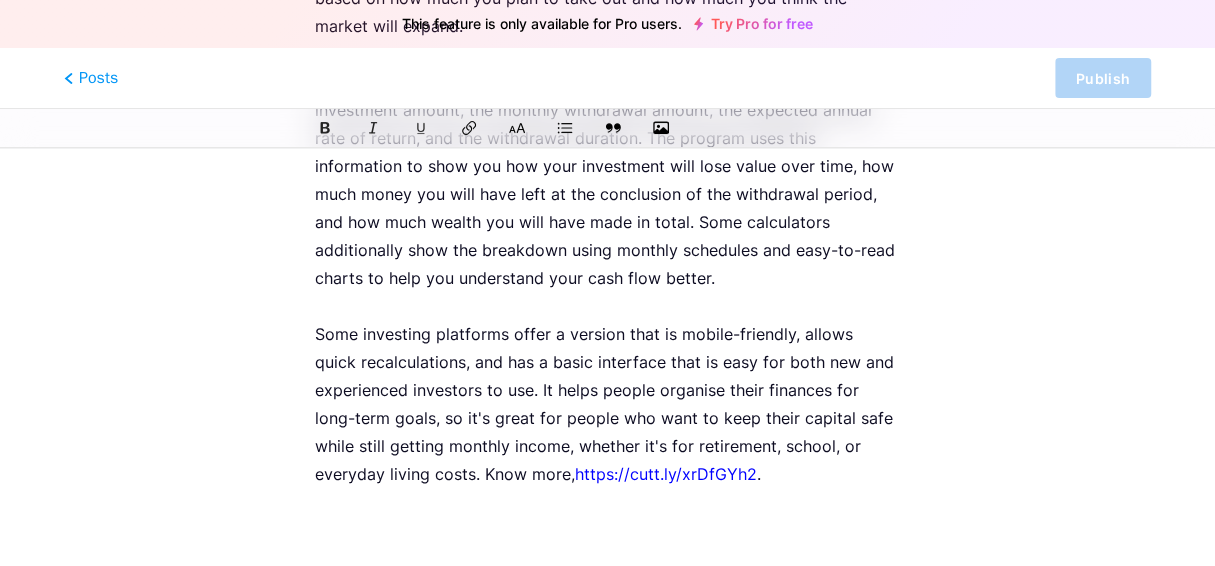 type on "Systematic Withdrawal Plan Calculator: Manage Income and Grow Wealth" 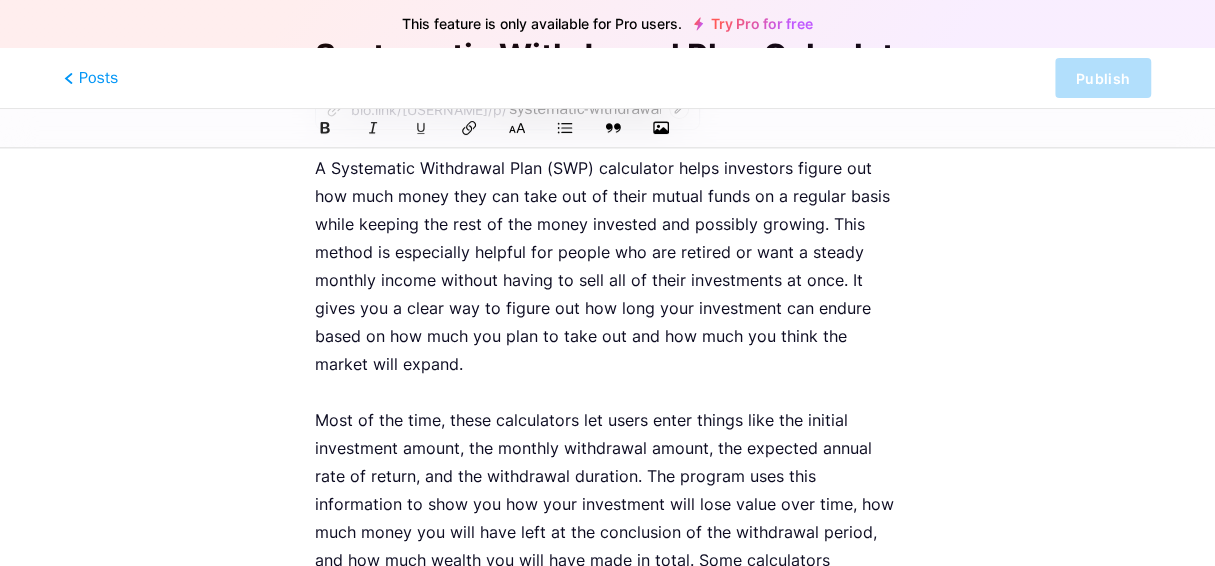 scroll, scrollTop: 0, scrollLeft: 0, axis: both 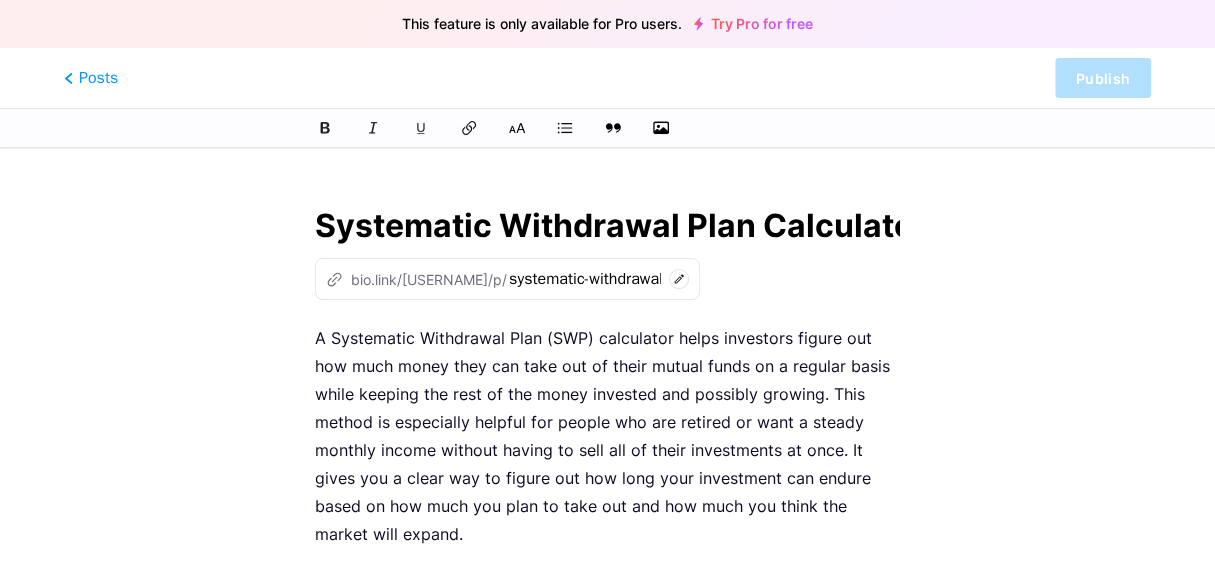 click on "Systematic Withdrawal Plan Calculator: Manage Income and Grow Wealth" at bounding box center [607, 226] 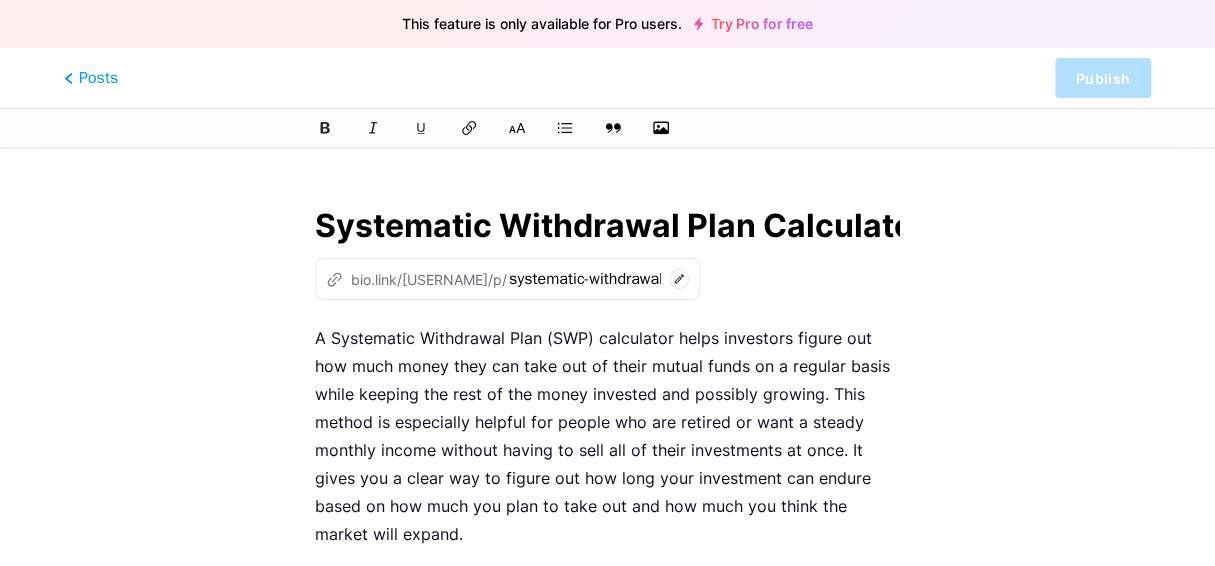scroll, scrollTop: 508, scrollLeft: 0, axis: vertical 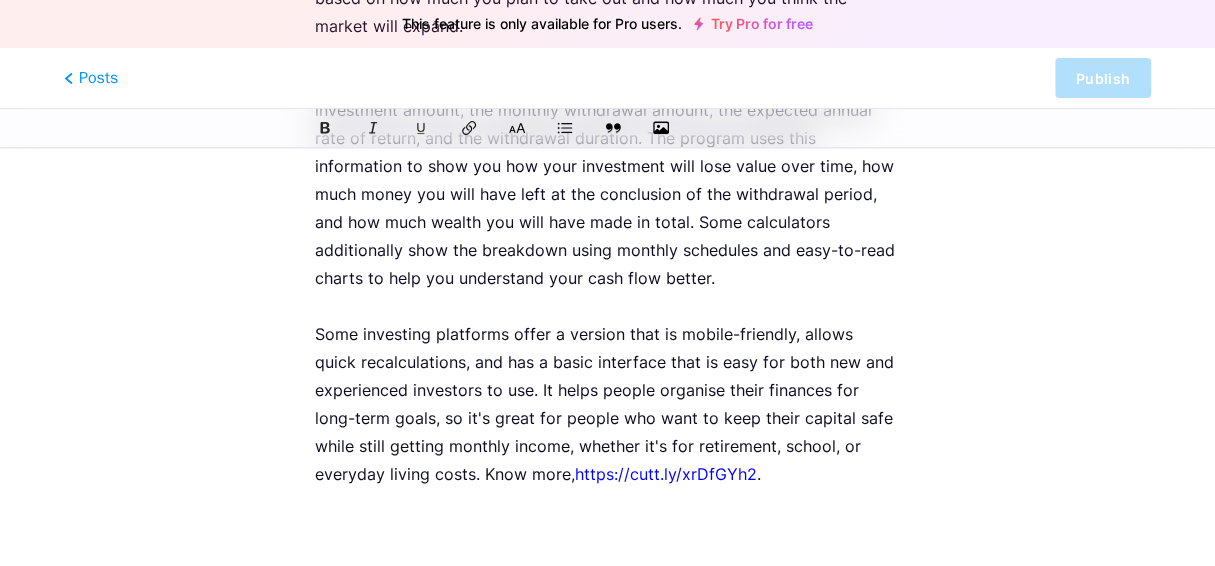 click on "Systematic Withdrawal Plan Calculator: Manage Income and Grow Wealth         z
bio.link/[USERNAME]/p/
systematic-withdrawal-plan-calculator-manage-income-and-grow-wealth             A Systematic Withdrawal Plan (SWP) calculator helps investors figure out how much money they can take out of their mutual funds on a regular basis while keeping the rest of the money invested and possibly growing. This method is especially helpful for people who are retired or want a steady monthly income without having to sell all of their investments at once. It gives you a clear way to figure out how long your investment can endure based on how much you plan to take out and how much you think the market will expand.  https://cutt.ly/xrDfGYh2 ." at bounding box center (607, 103) 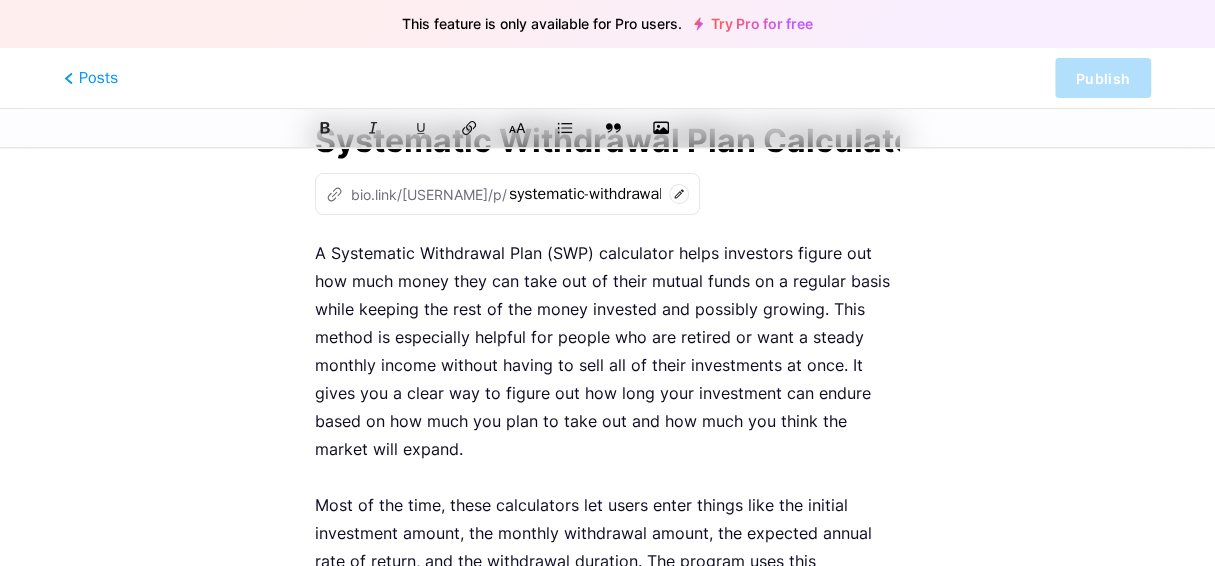 scroll, scrollTop: 0, scrollLeft: 0, axis: both 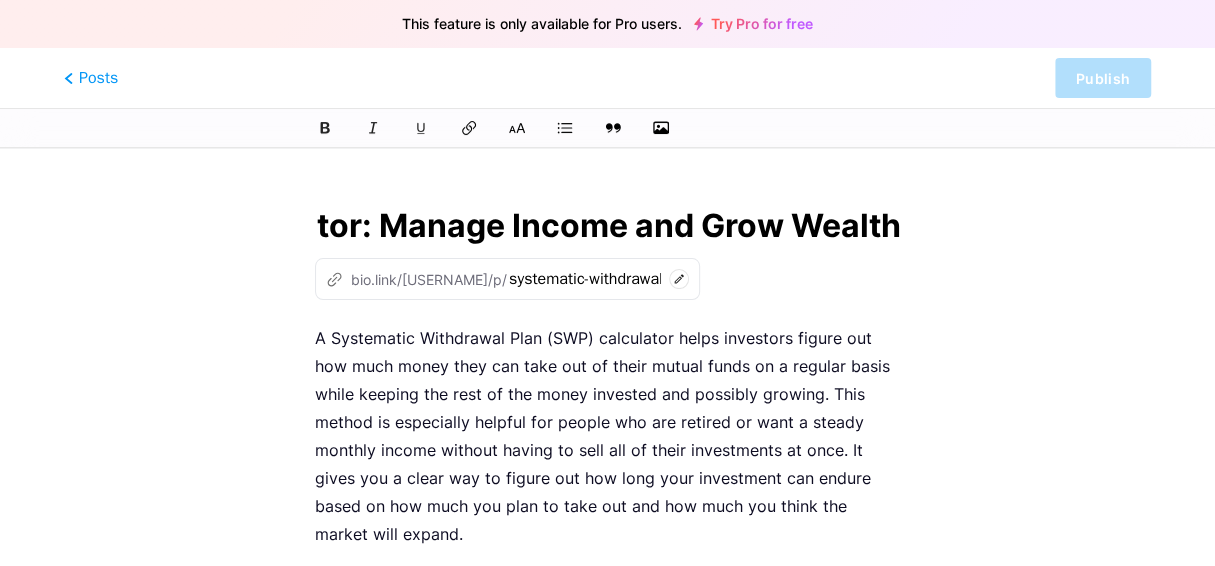 drag, startPoint x: 316, startPoint y: 230, endPoint x: 1056, endPoint y: 217, distance: 740.1142 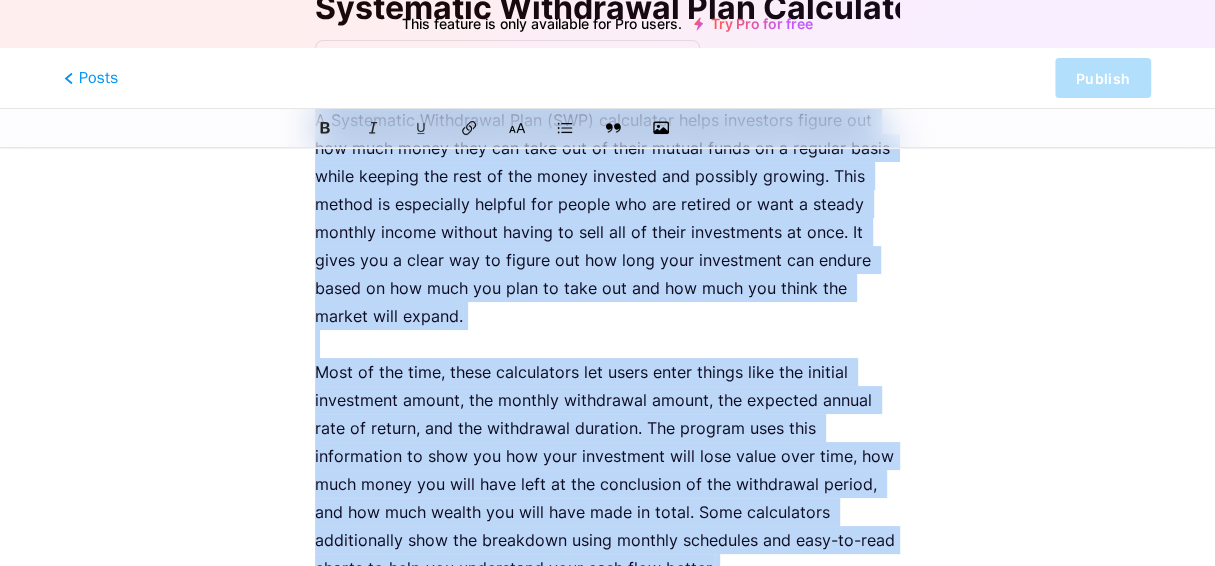 scroll, scrollTop: 508, scrollLeft: 0, axis: vertical 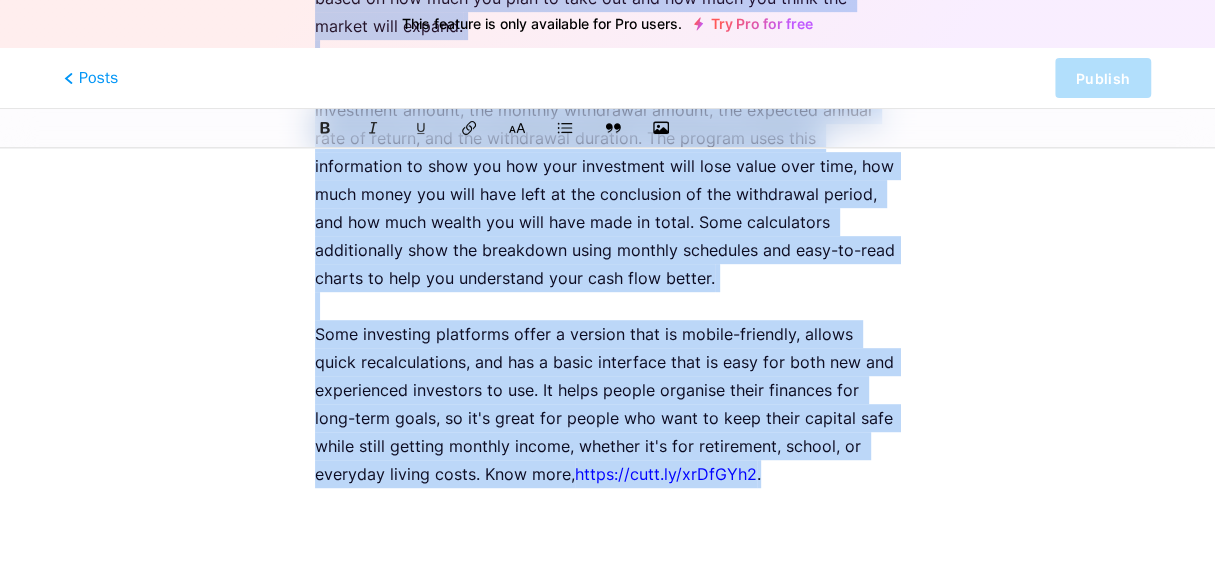 drag, startPoint x: 314, startPoint y: 328, endPoint x: 708, endPoint y: 481, distance: 422.66415 